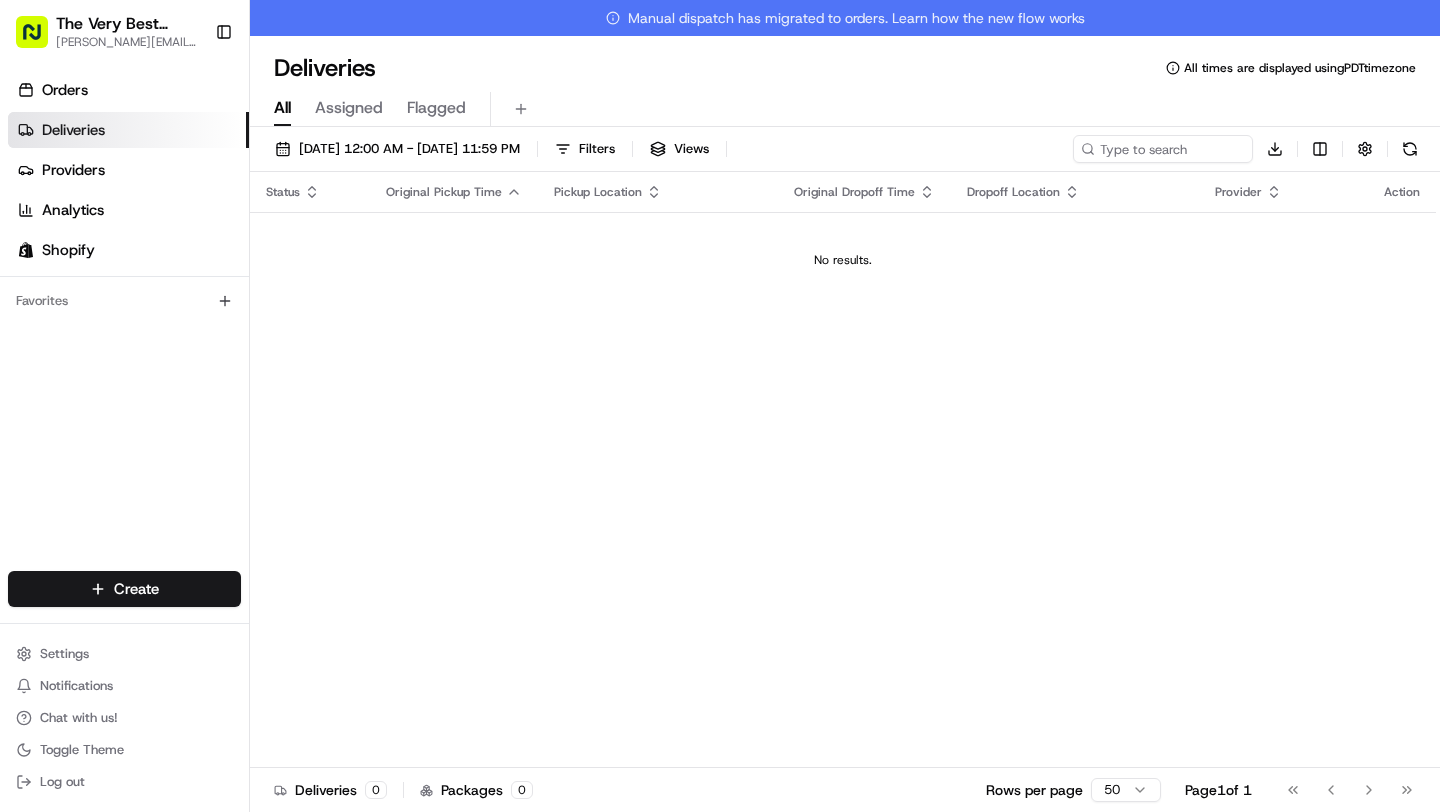 scroll, scrollTop: 0, scrollLeft: 0, axis: both 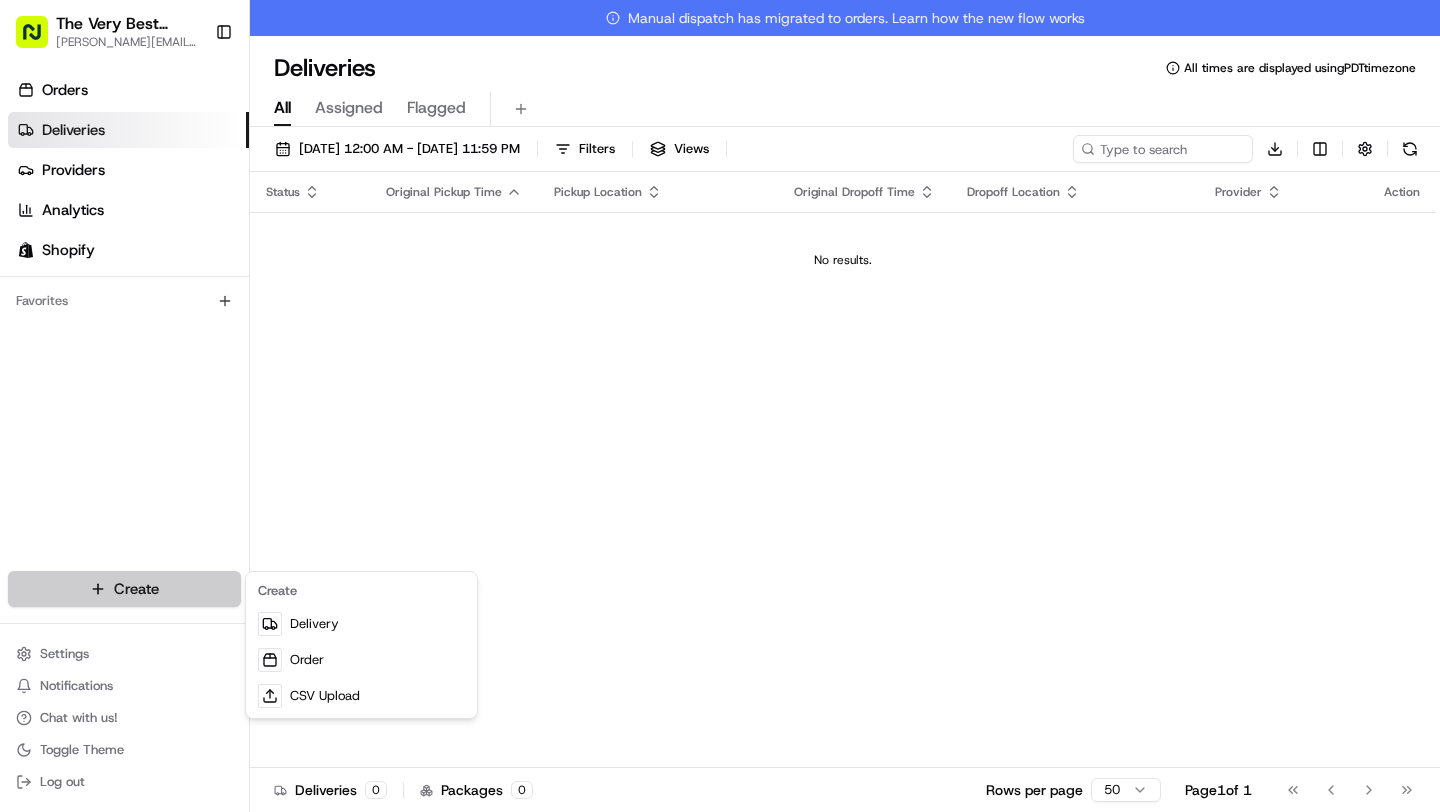 click on "The Very Best Cookie In The Whole Wide World [PERSON_NAME][EMAIL_ADDRESS][DOMAIN_NAME] Toggle Sidebar Orders Deliveries Providers Analytics Shopify Favorites Main Menu Members & Organization Organization Users Roles Preferences Customization Tracking Orchestration Automations Dispatch Strategy Locations Pickup Locations Dropoff Locations Billing Billing Refund Requests Integrations Notification Triggers Webhooks API Keys Request Logs Create Settings Notifications Chat with us! Toggle Theme Log out  Manual dispatch has migrated to orders. Learn how the new flow works Deliveries All times are displayed using  PDT  timezone All Assigned Flagged [DATE] 12:00 AM - [DATE] 11:59 PM Filters Views Download Status Original Pickup Time Pickup Location Original Dropoff Time Dropoff Location Provider Action No results. Deliveries 0 Packages 0 Rows per page 50 Page  1  of   1 Go to first page Go to previous page Go to next page Go to last page" at bounding box center [720, 406] 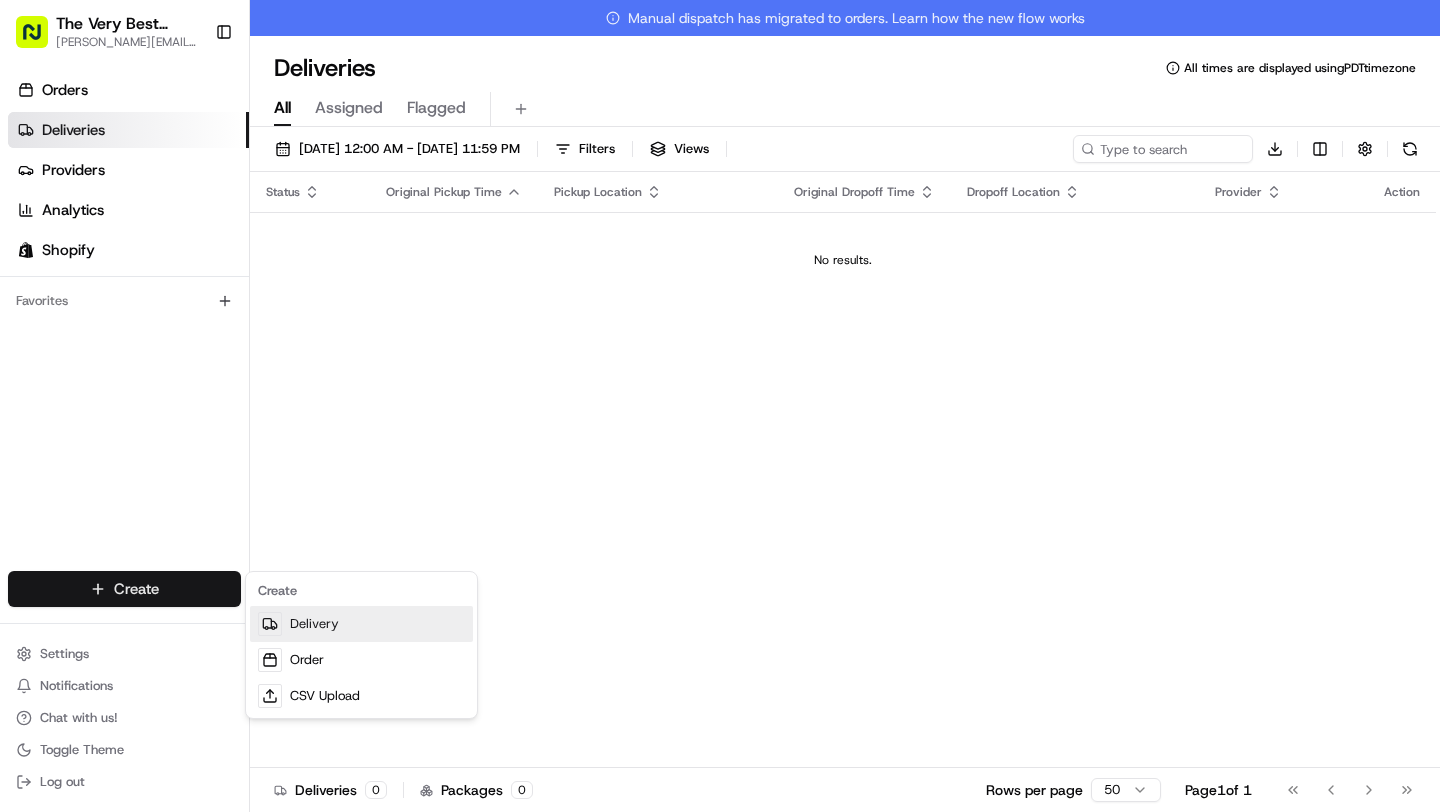 click on "Delivery" at bounding box center [361, 624] 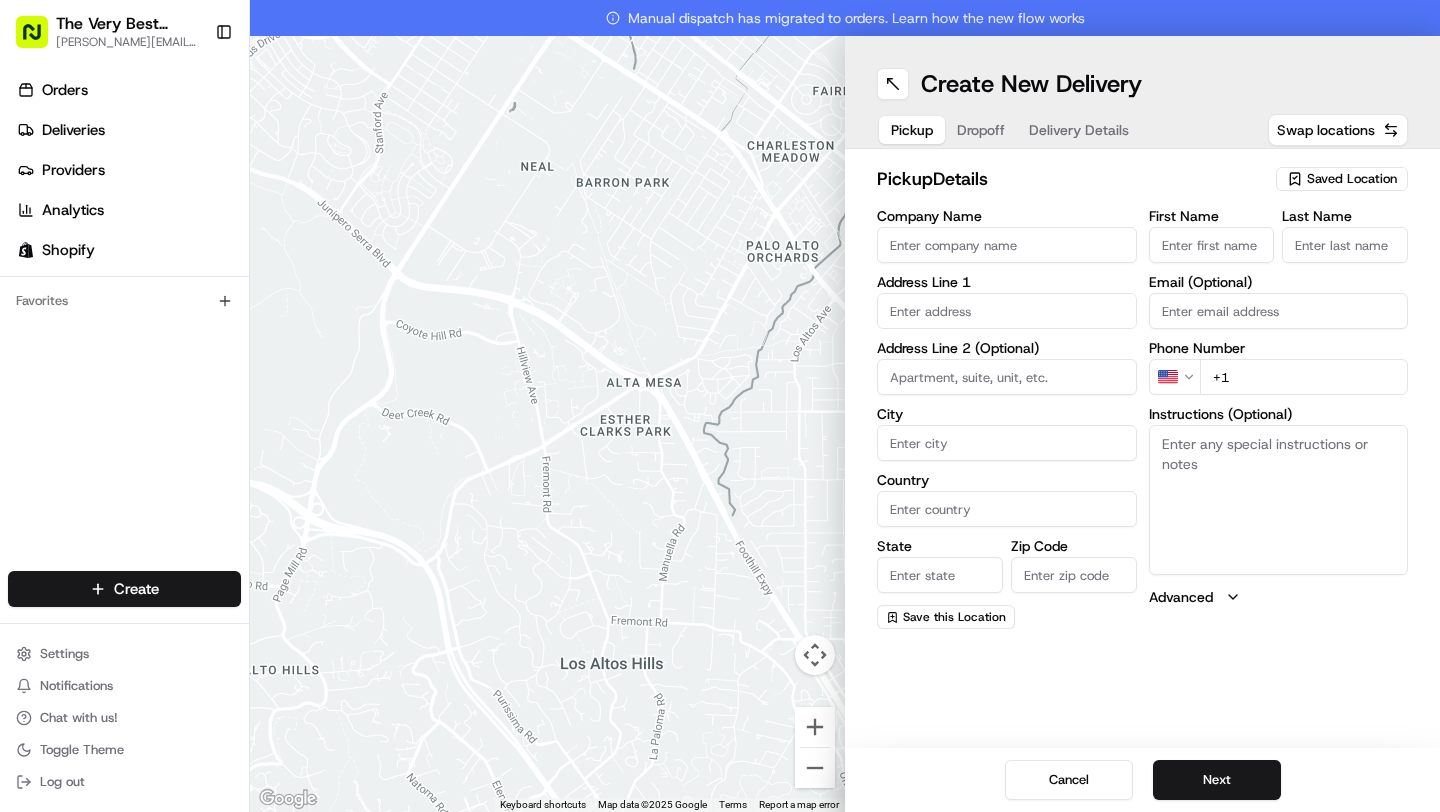 click on "Saved Location" at bounding box center (1352, 179) 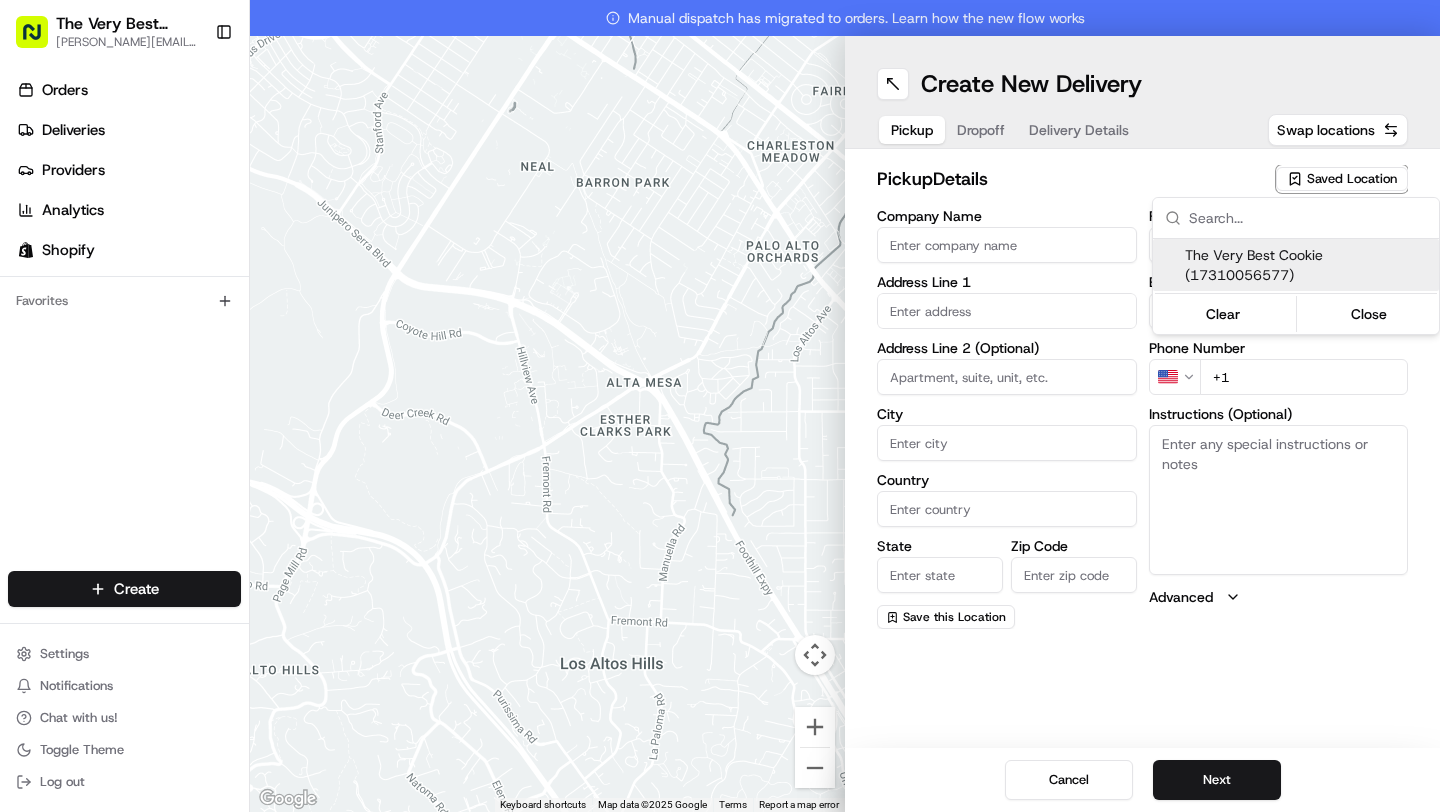 click on "The Very Best Cookie (17310056577)" at bounding box center (1308, 265) 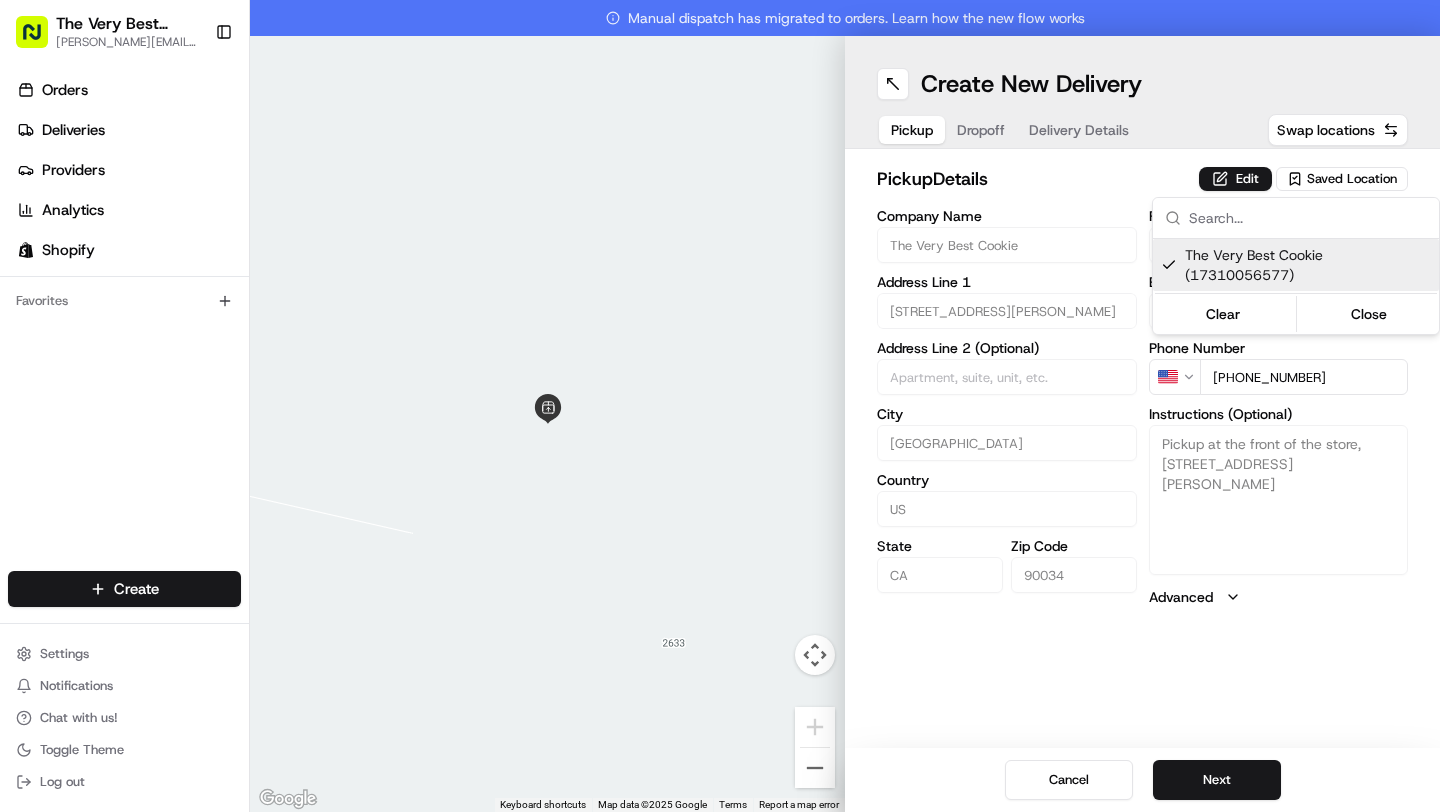 click on "The Very Best Cookie In The Whole Wide World [PERSON_NAME][EMAIL_ADDRESS][DOMAIN_NAME] Toggle Sidebar Orders Deliveries Providers Analytics Shopify Favorites Main Menu Members & Organization Organization Users Roles Preferences Customization Tracking Orchestration Automations Dispatch Strategy Locations Pickup Locations Dropoff Locations Billing Billing Refund Requests Integrations Notification Triggers Webhooks API Keys Request Logs Create Settings Notifications Chat with us! Toggle Theme Log out  Manual dispatch has migrated to orders. Learn how the new flow works ← Move left → Move right ↑ Move up ↓ Move down + Zoom in - Zoom out Home Jump left by 75% End Jump right by 75% Page Up Jump up by 75% Page Down Jump down by 75% Keyboard shortcuts Map Data Map data ©2025 Google Map data ©2025 Google 2 m  Click to toggle between metric and imperial units Terms Report a map error Create New Delivery Pickup Dropoff Delivery Details Swap locations pickup  Details  Edit Saved Location Company Name City" at bounding box center [720, 406] 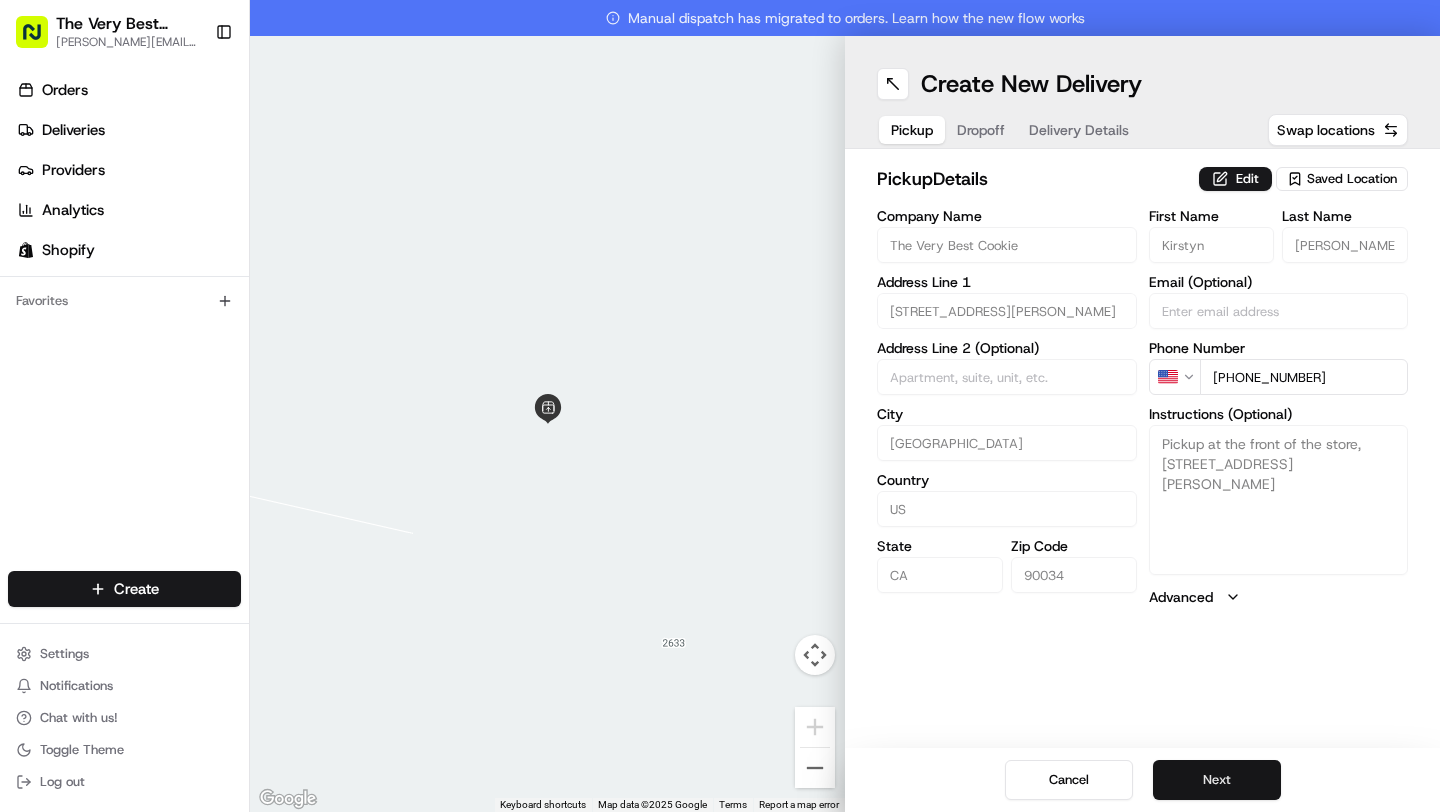 click on "Next" at bounding box center [1217, 780] 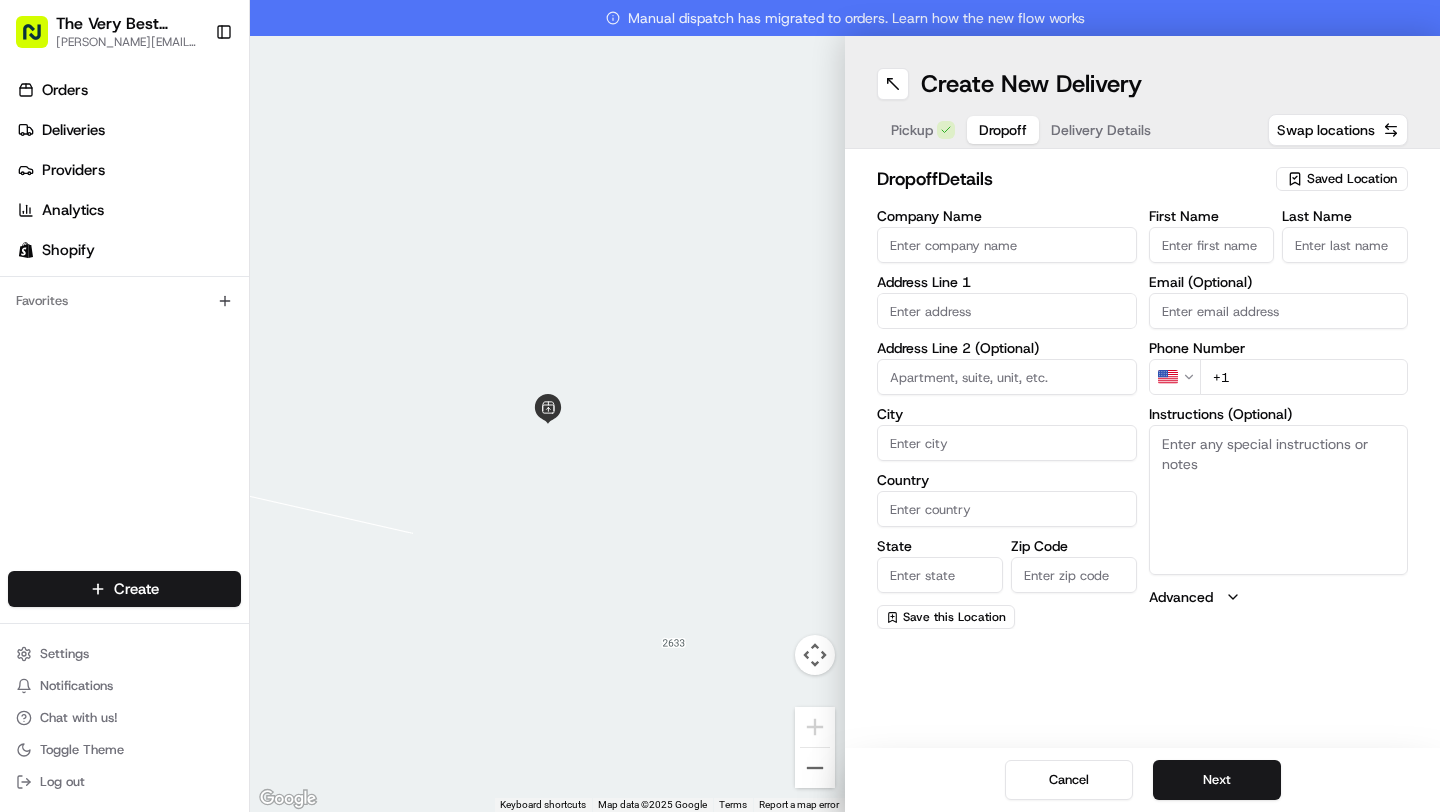 click on "Saved Location" at bounding box center (1342, 179) 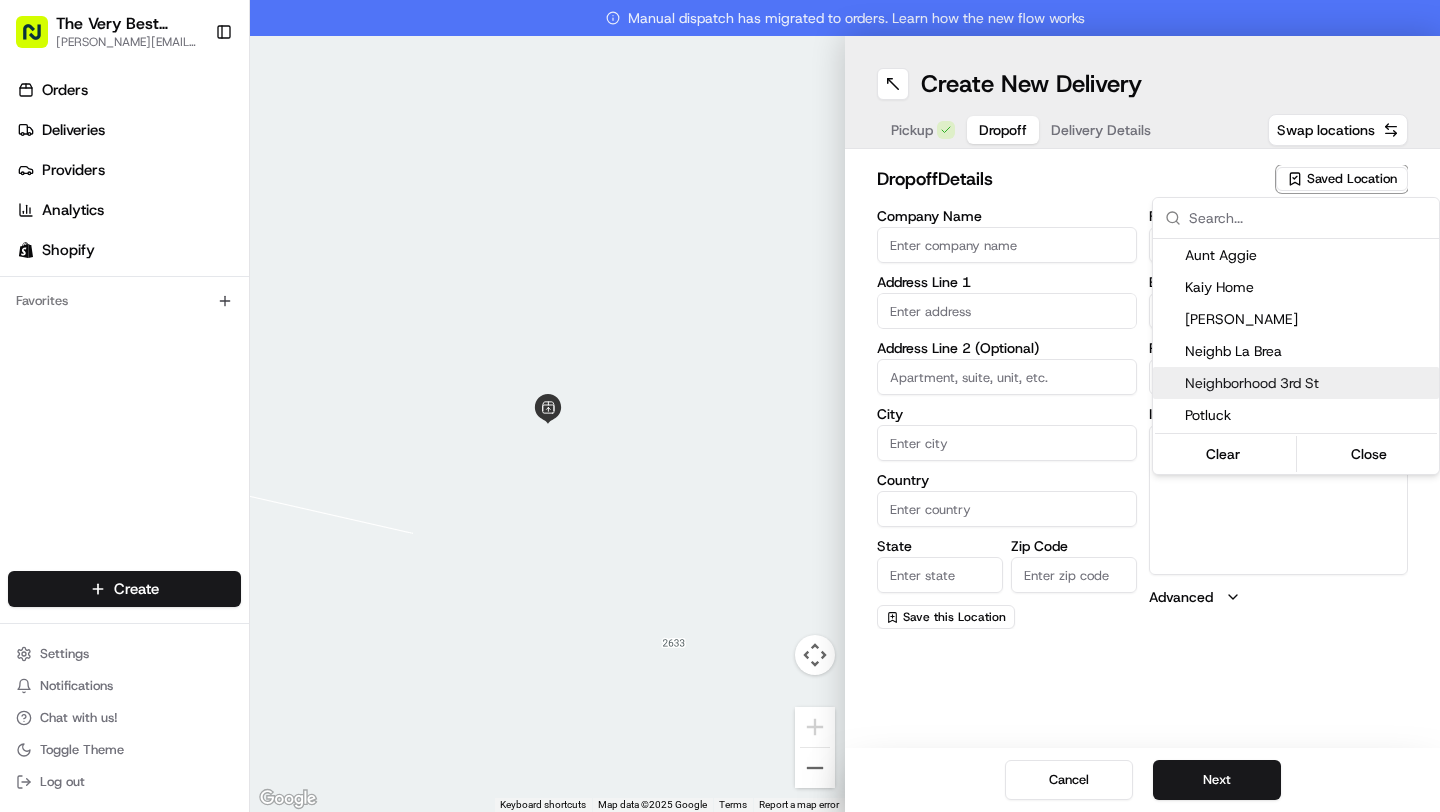 click on "Neighborhood 3rd St" at bounding box center [1308, 383] 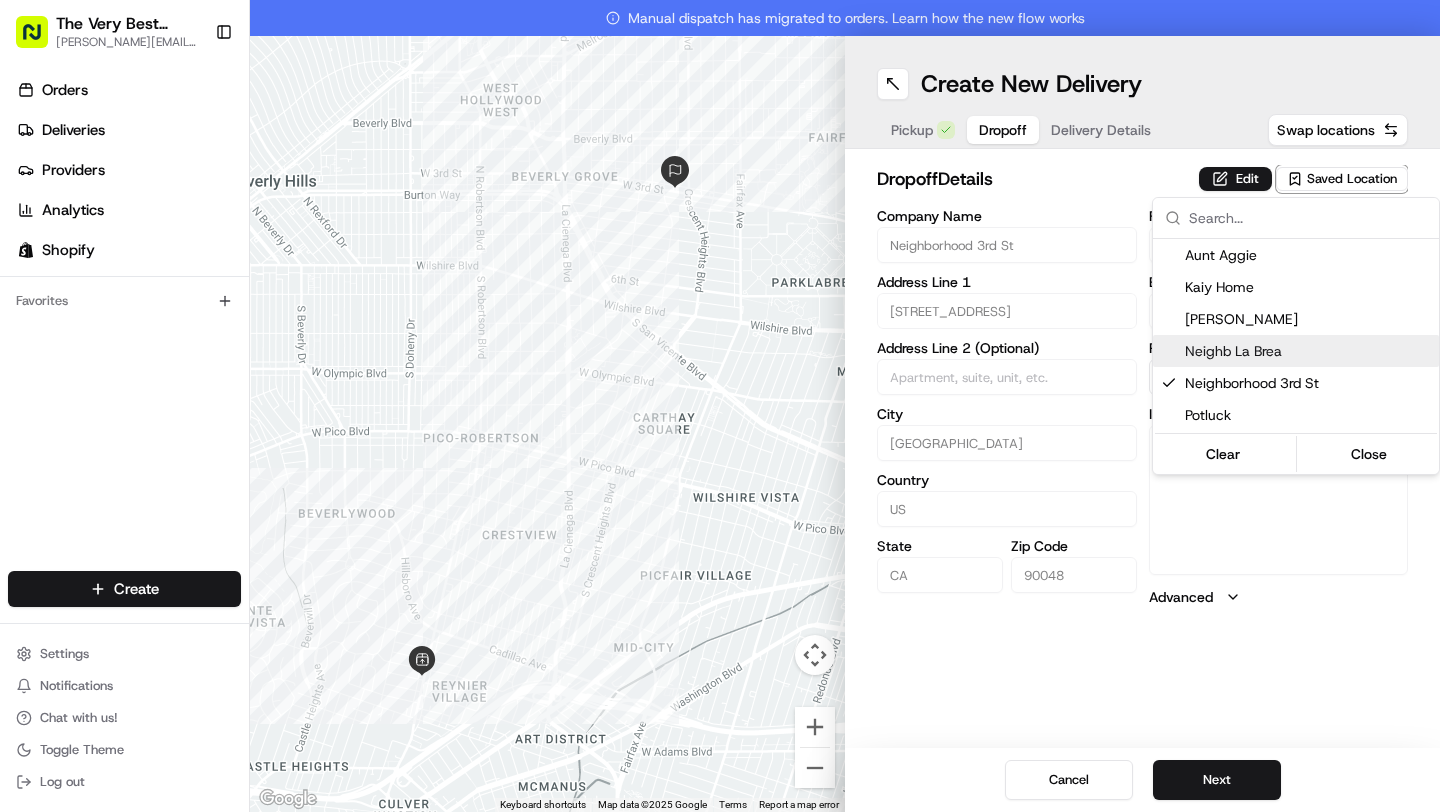 click on "Neighb La Brea" at bounding box center [1308, 351] 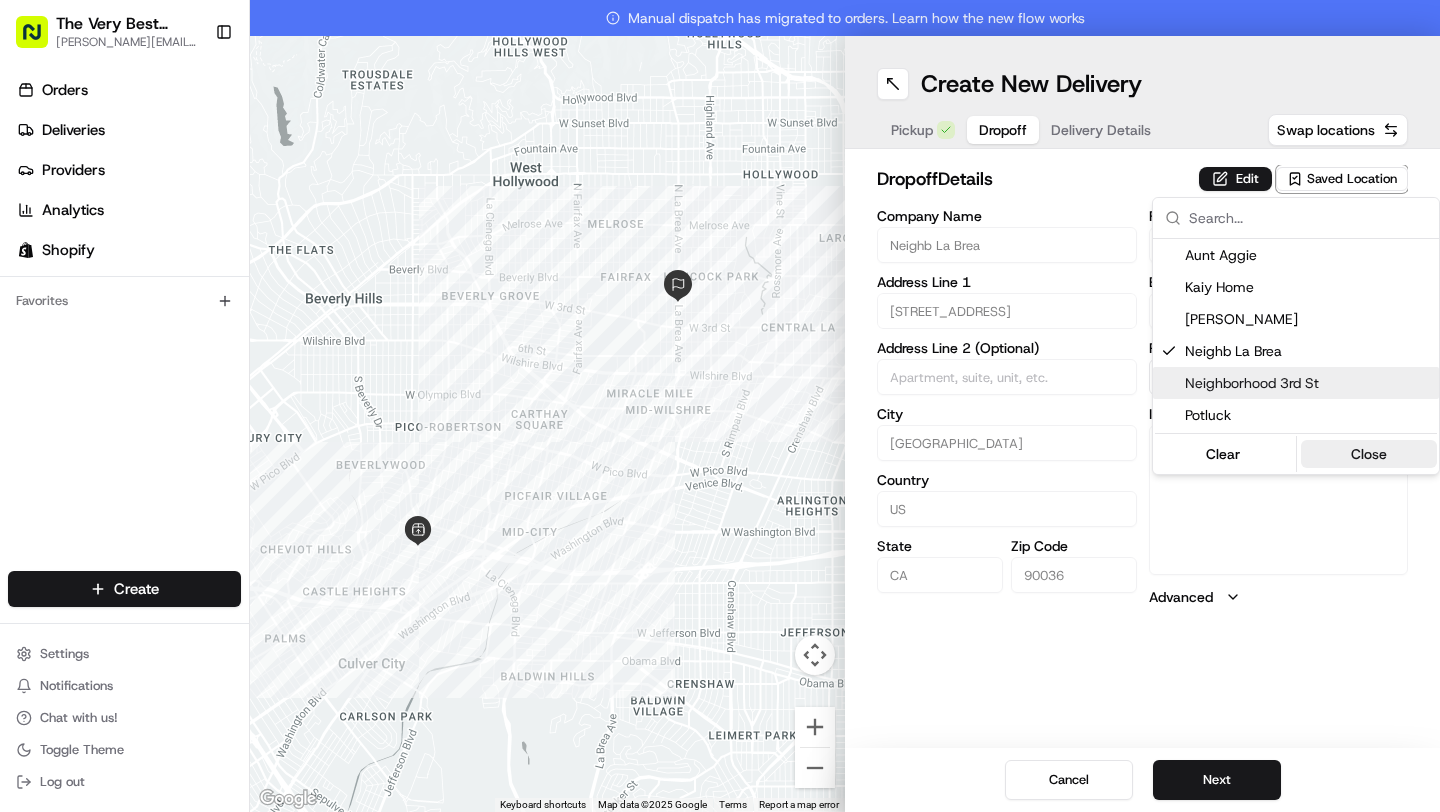 click on "Close" at bounding box center (1369, 454) 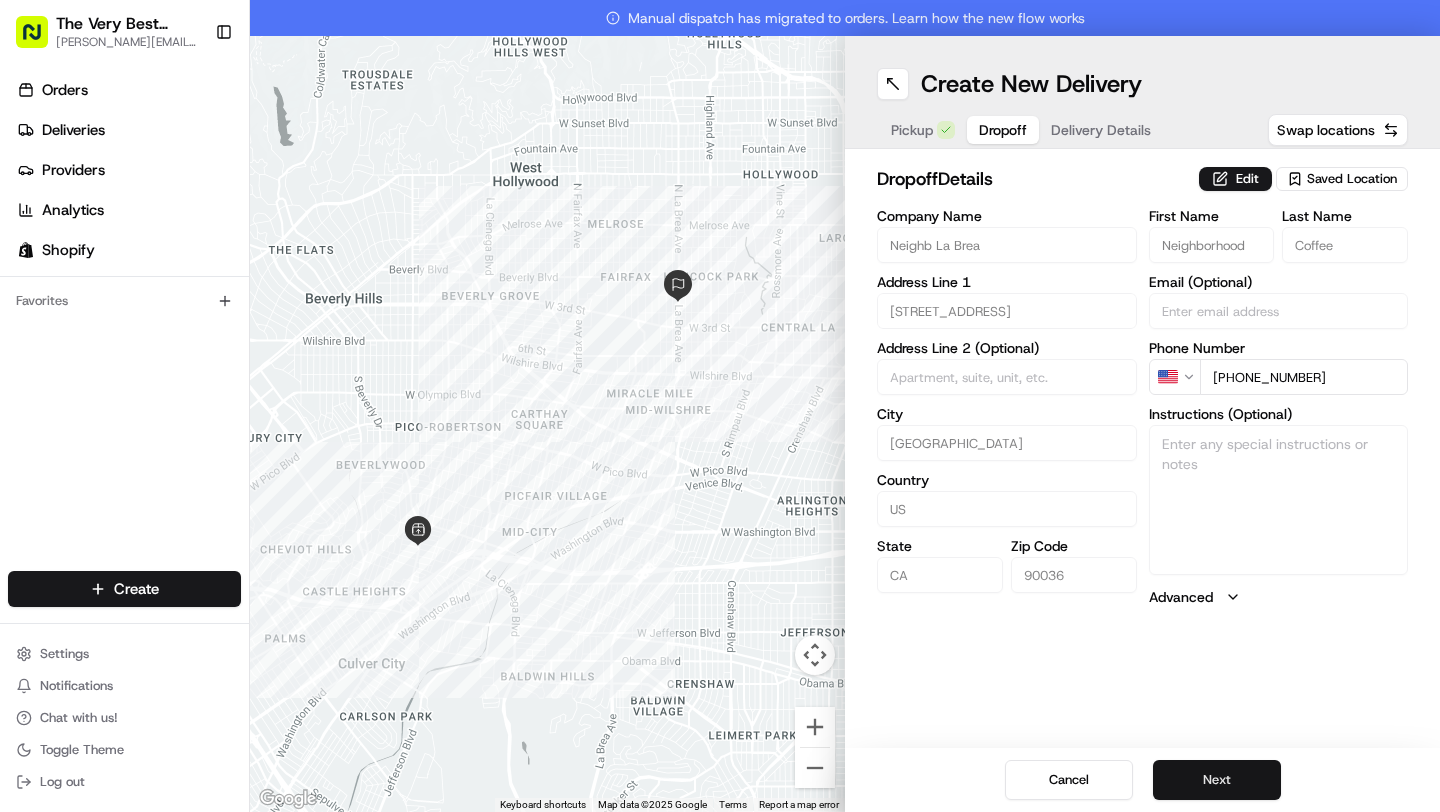 click on "Next" at bounding box center (1217, 780) 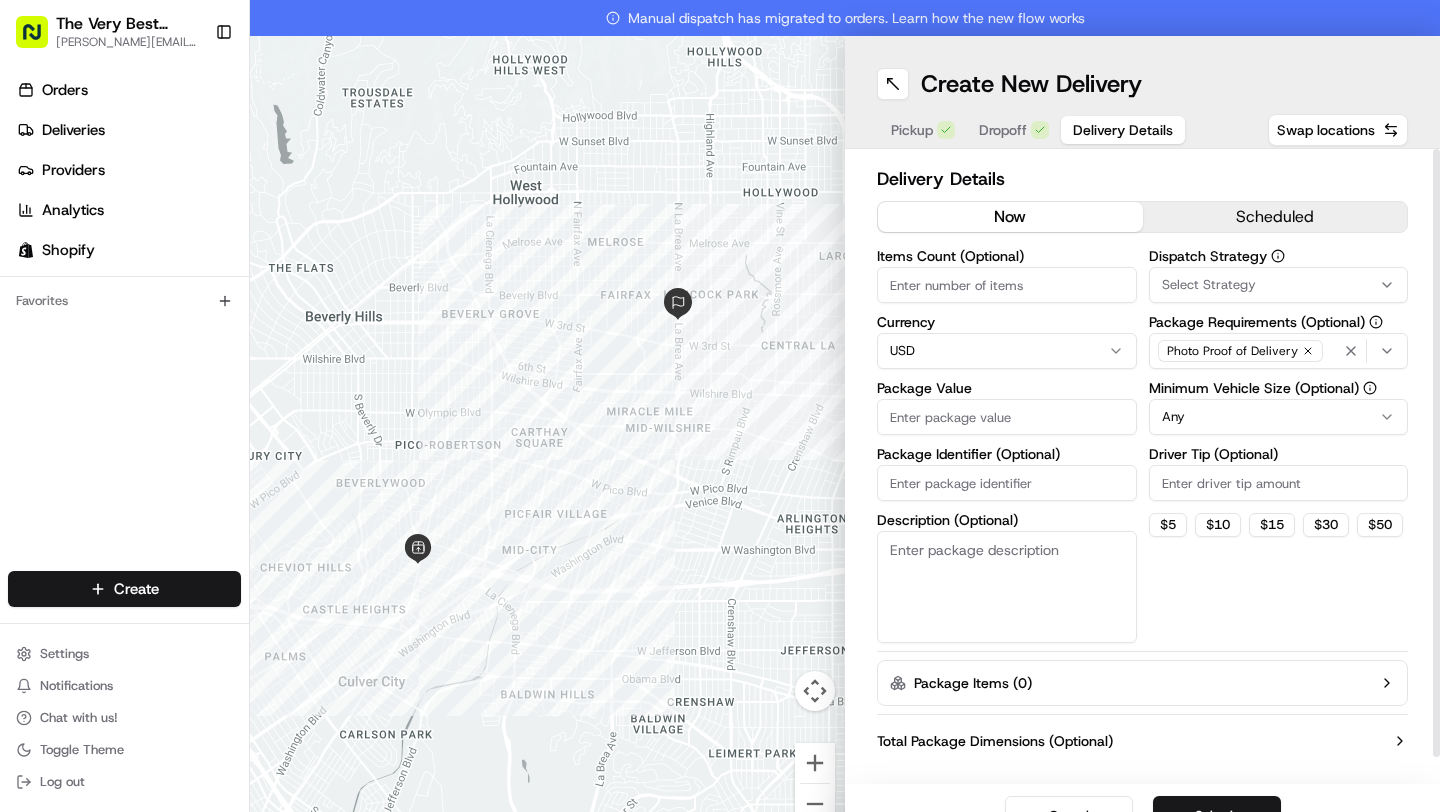 click on "Package Value" at bounding box center (1007, 417) 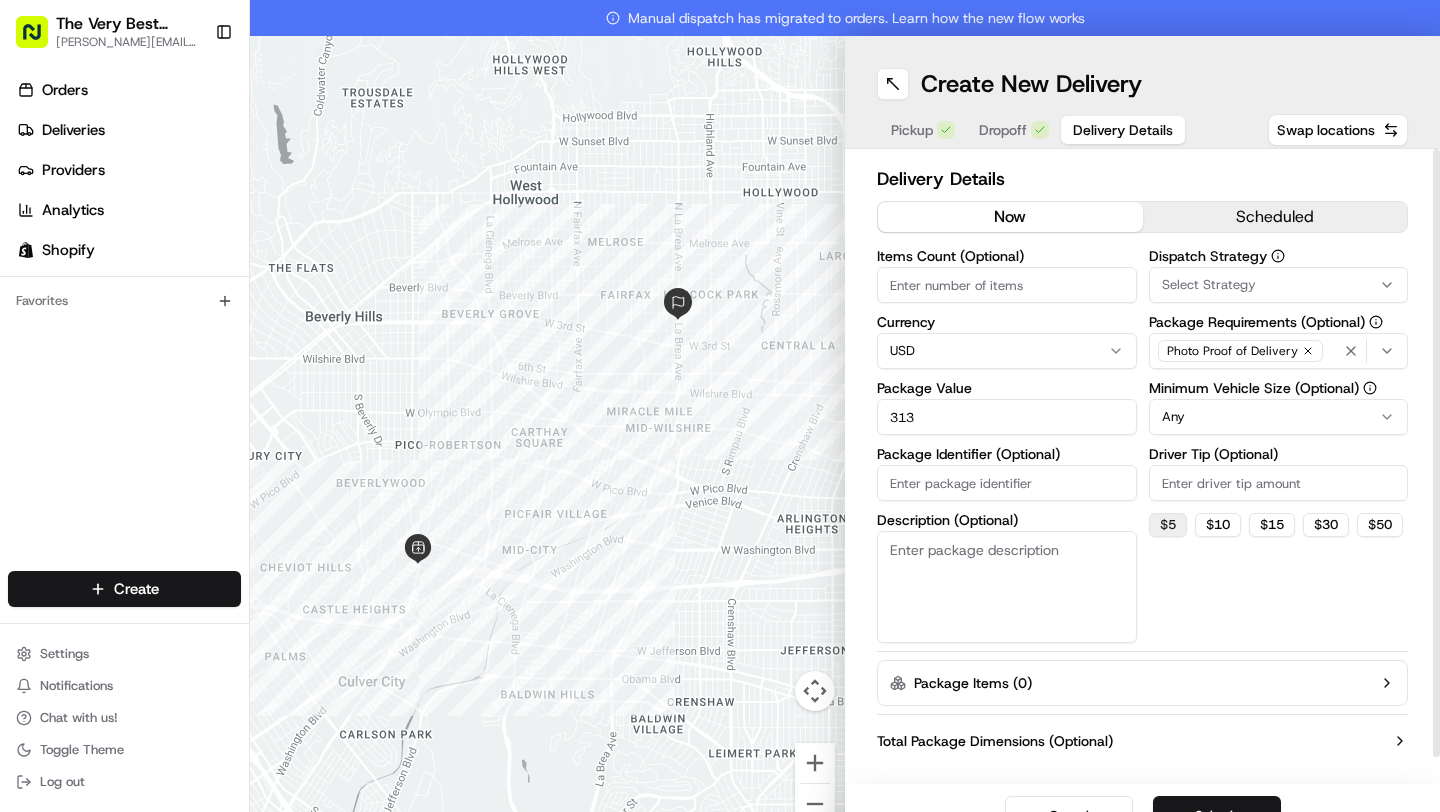type on "313" 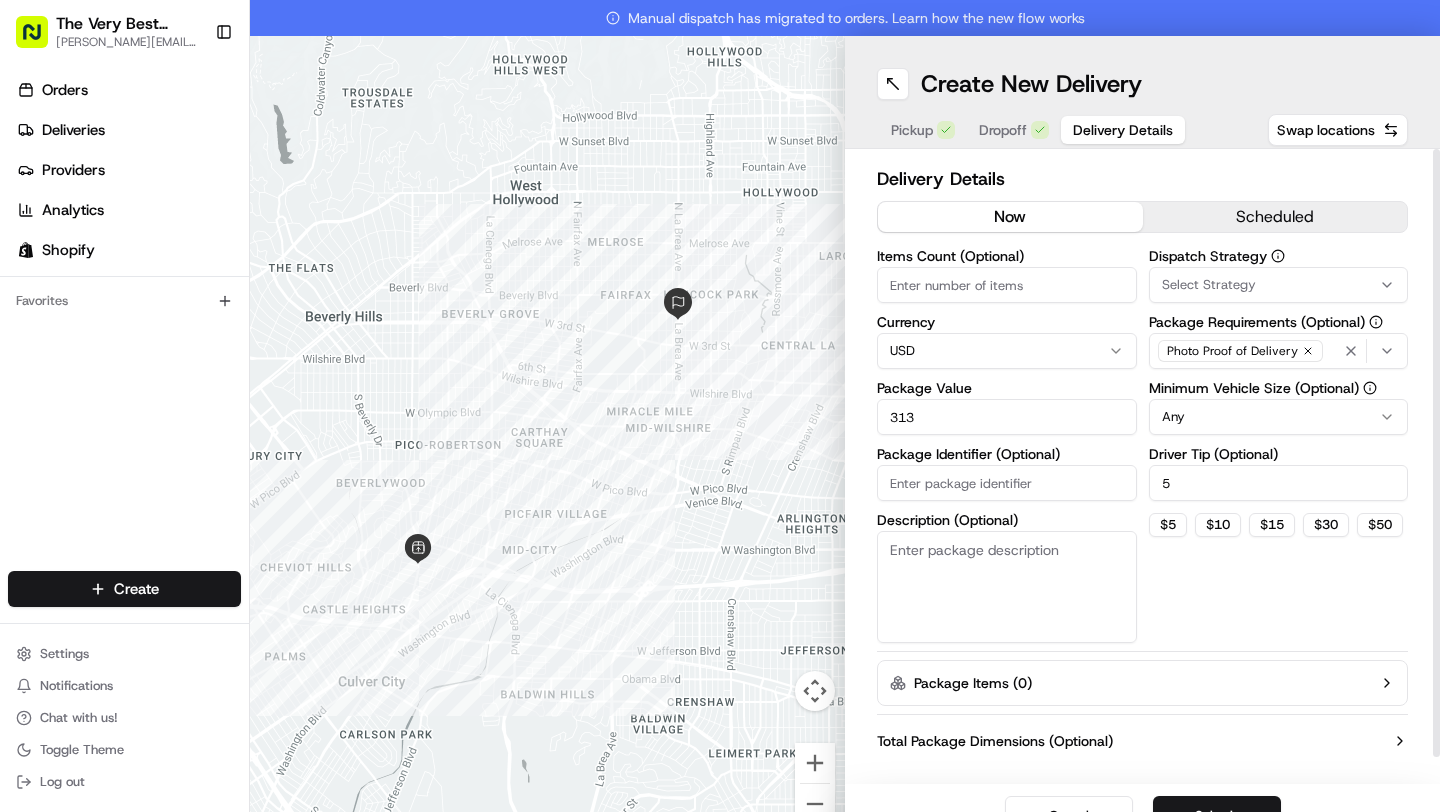 click on "Photo Proof of Delivery" at bounding box center (1279, 351) 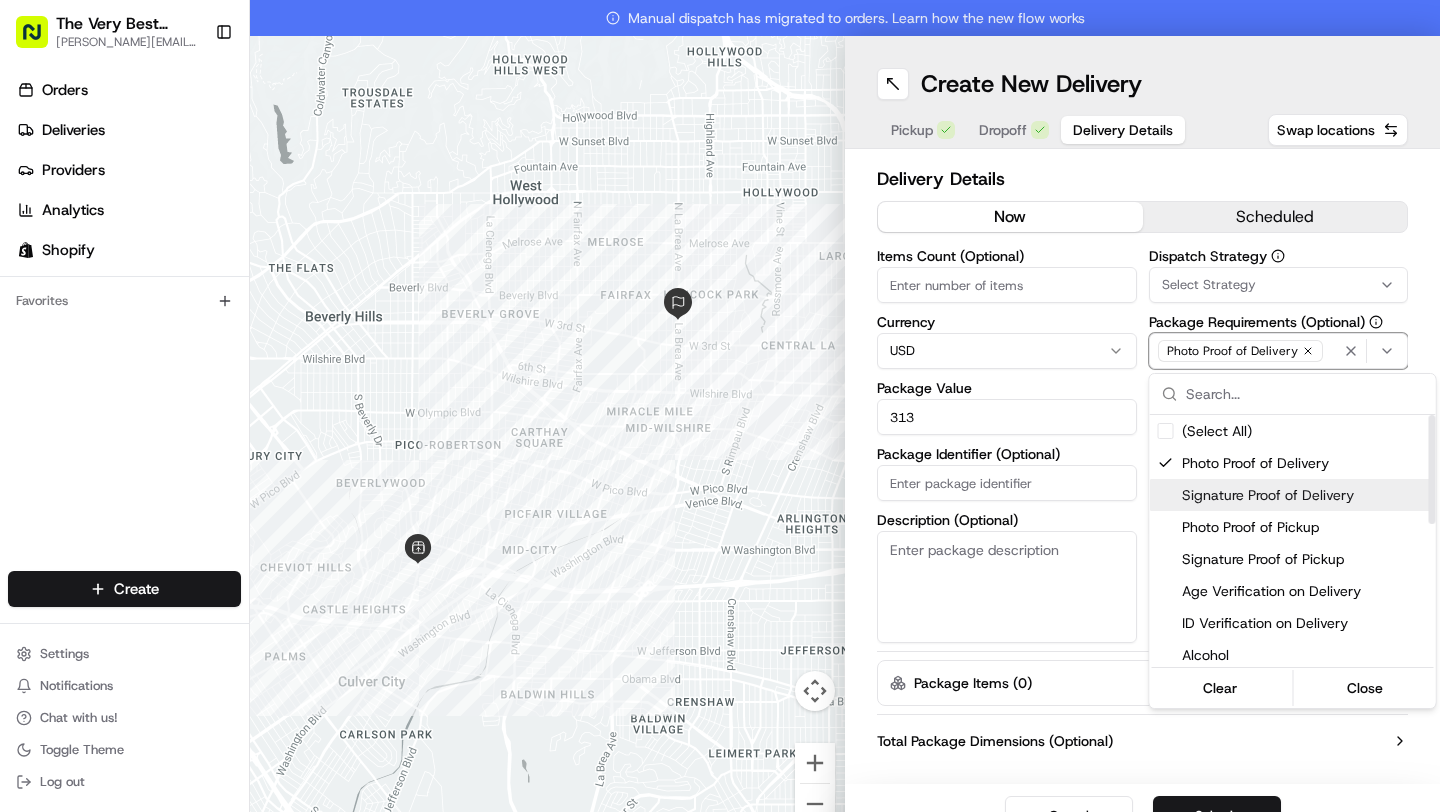 click on "Signature Proof of Delivery" at bounding box center [1305, 495] 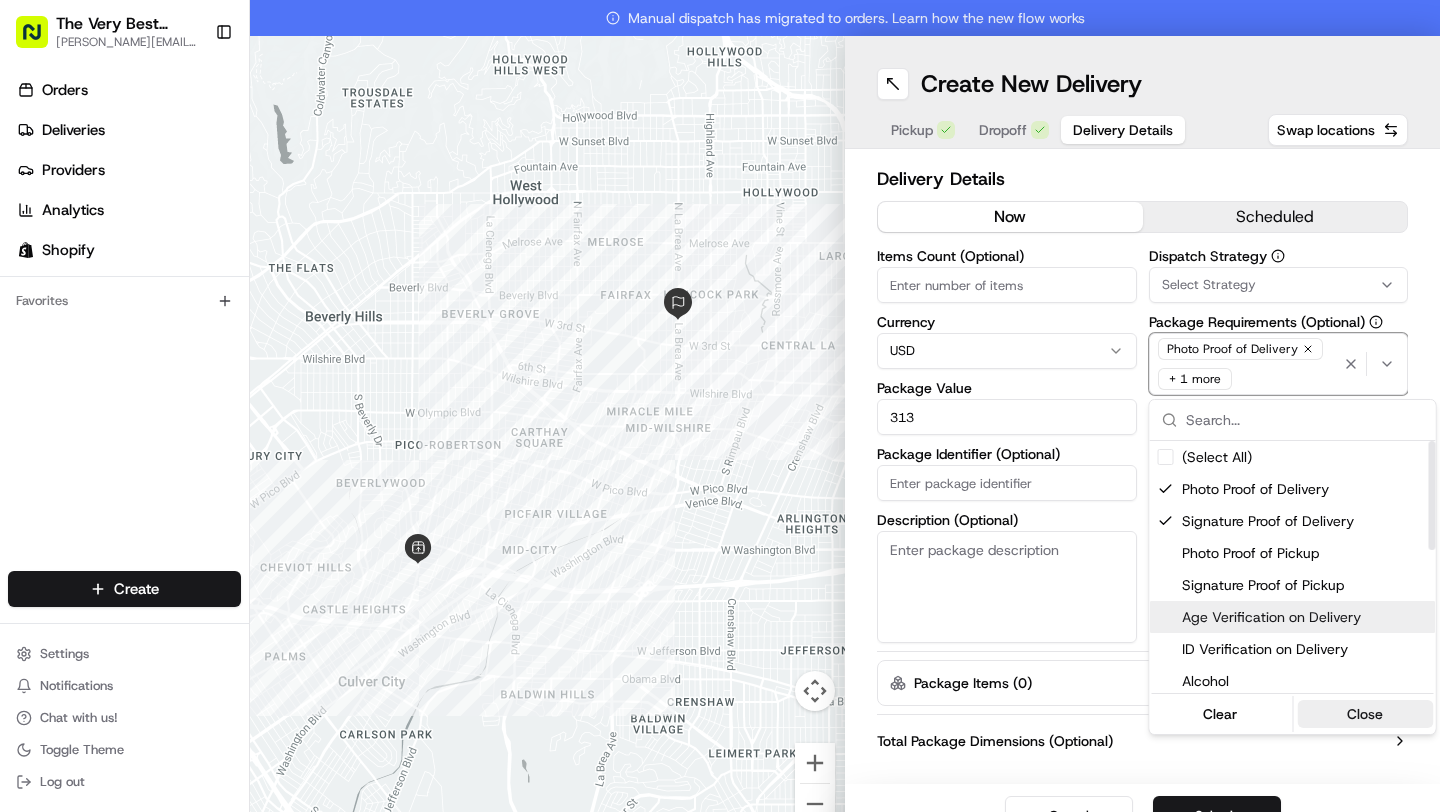 click on "Close" at bounding box center [1365, 714] 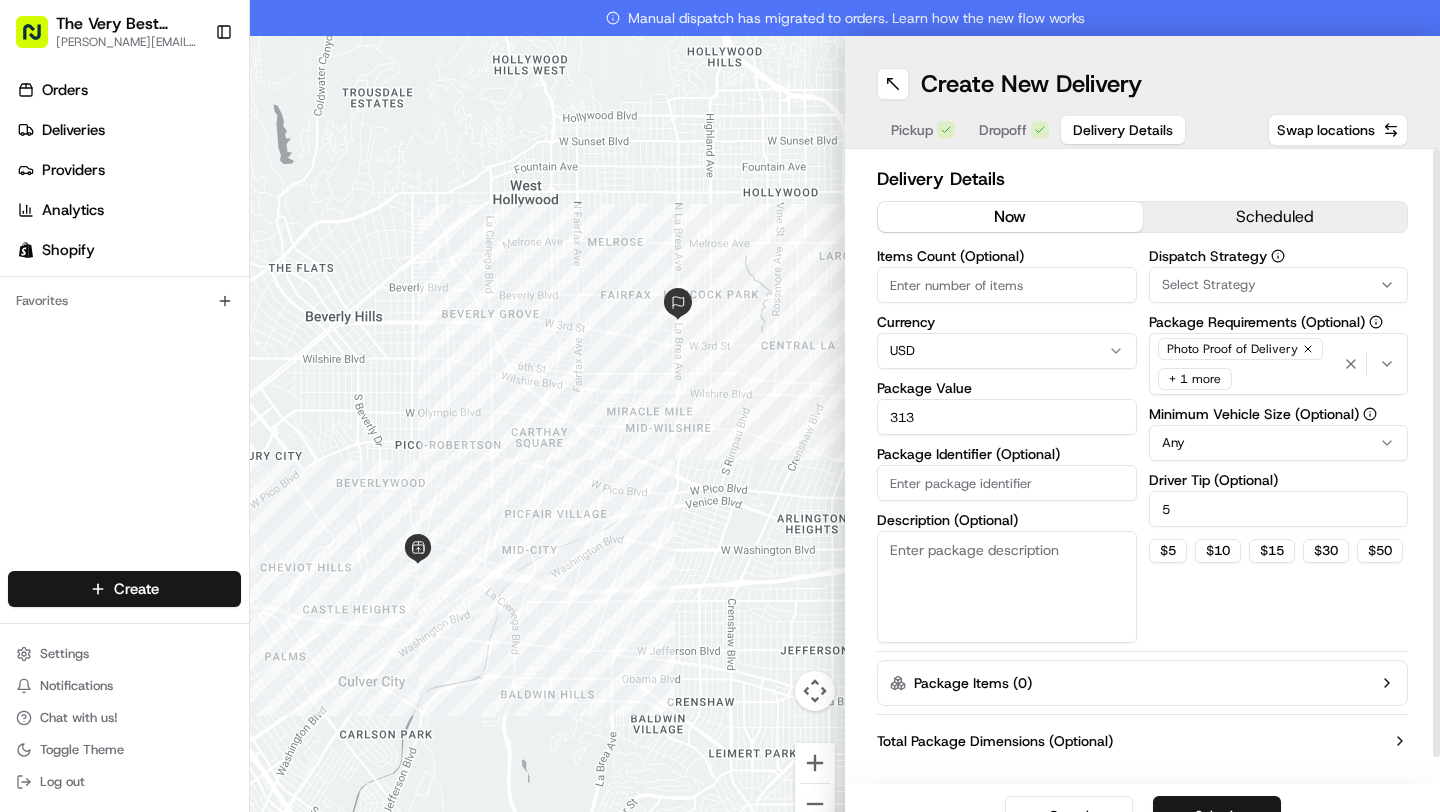 scroll, scrollTop: 27, scrollLeft: 0, axis: vertical 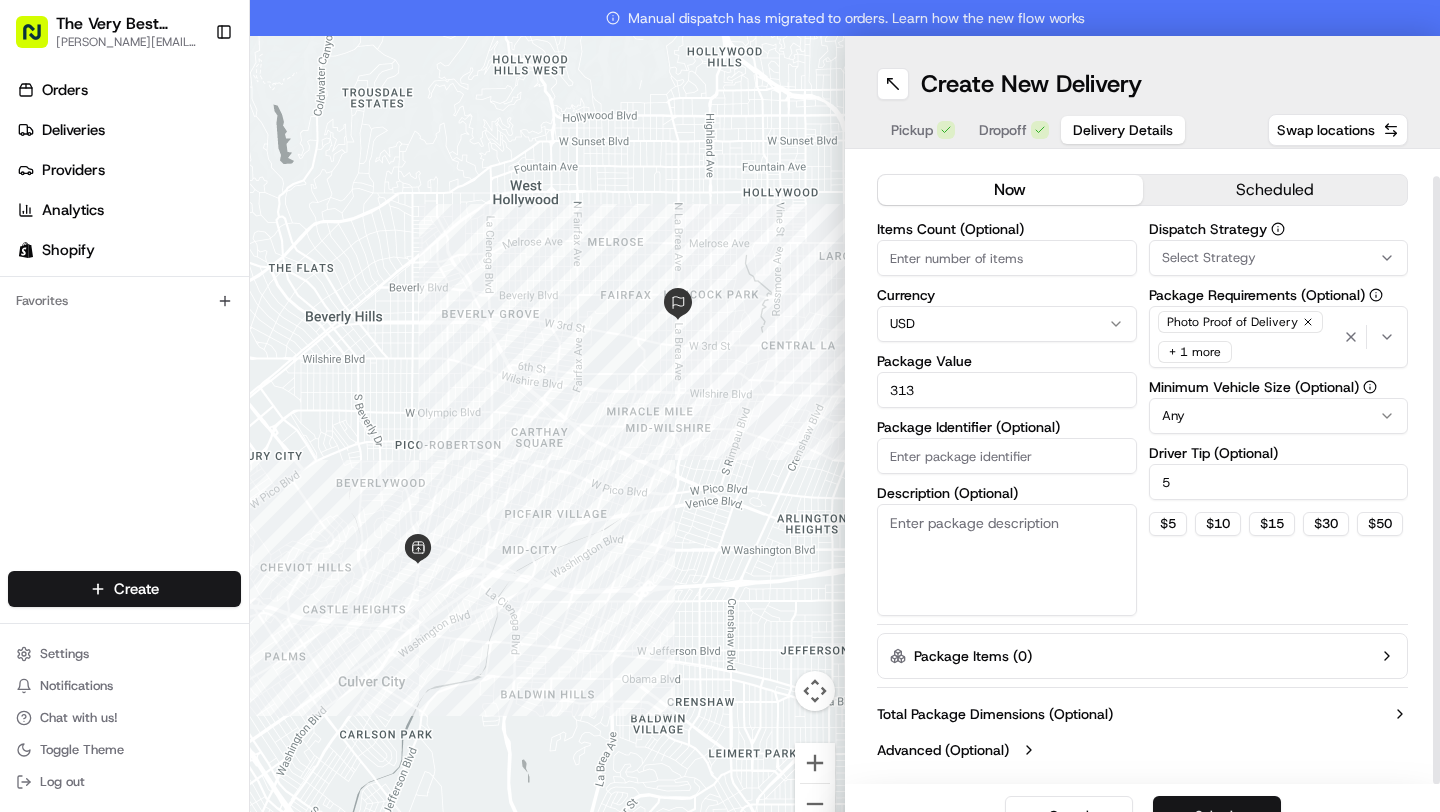 click on "Submit" at bounding box center [1217, 816] 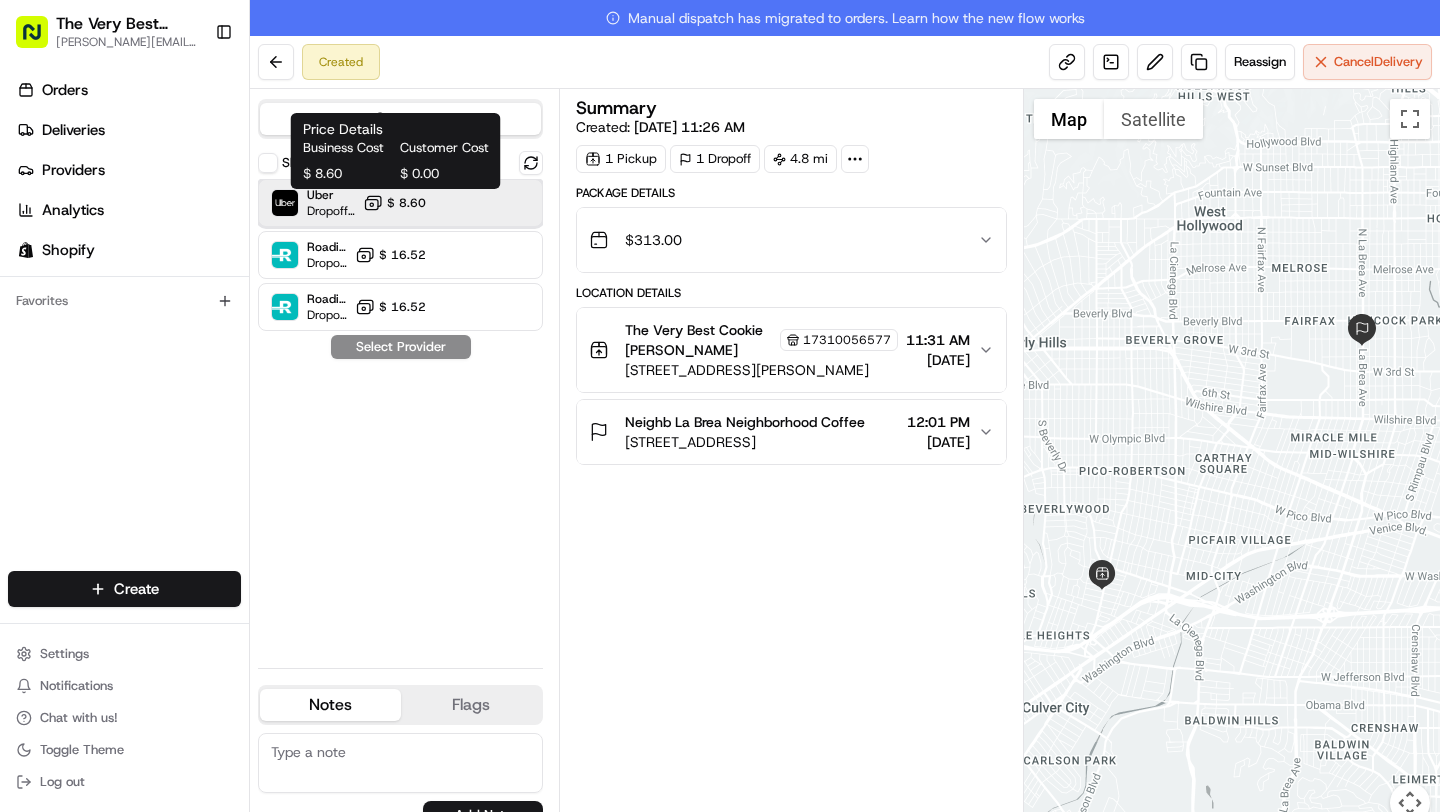 click on "Uber Dropoff ETA   45 minutes $   8.60" at bounding box center [400, 203] 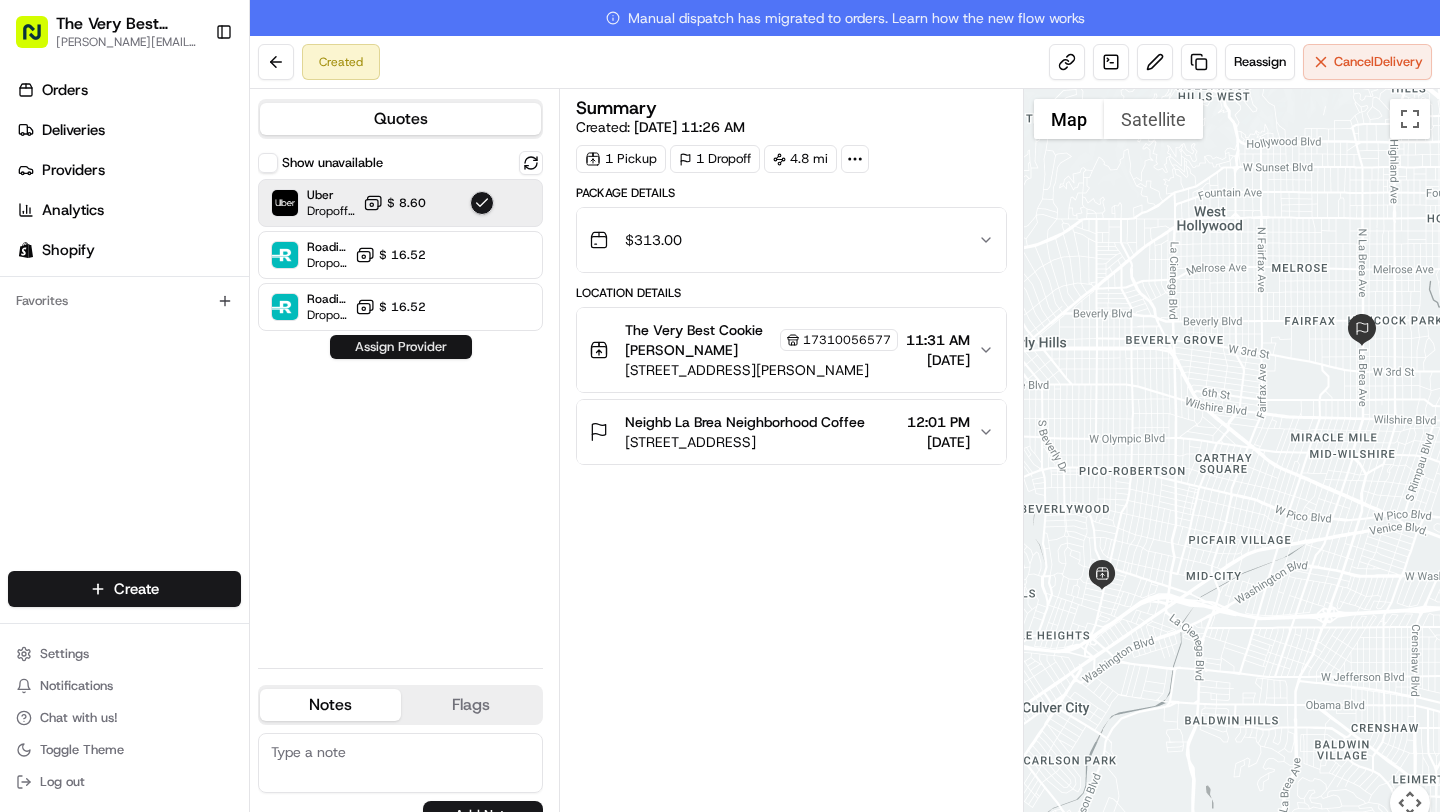 click on "Assign Provider" at bounding box center [401, 347] 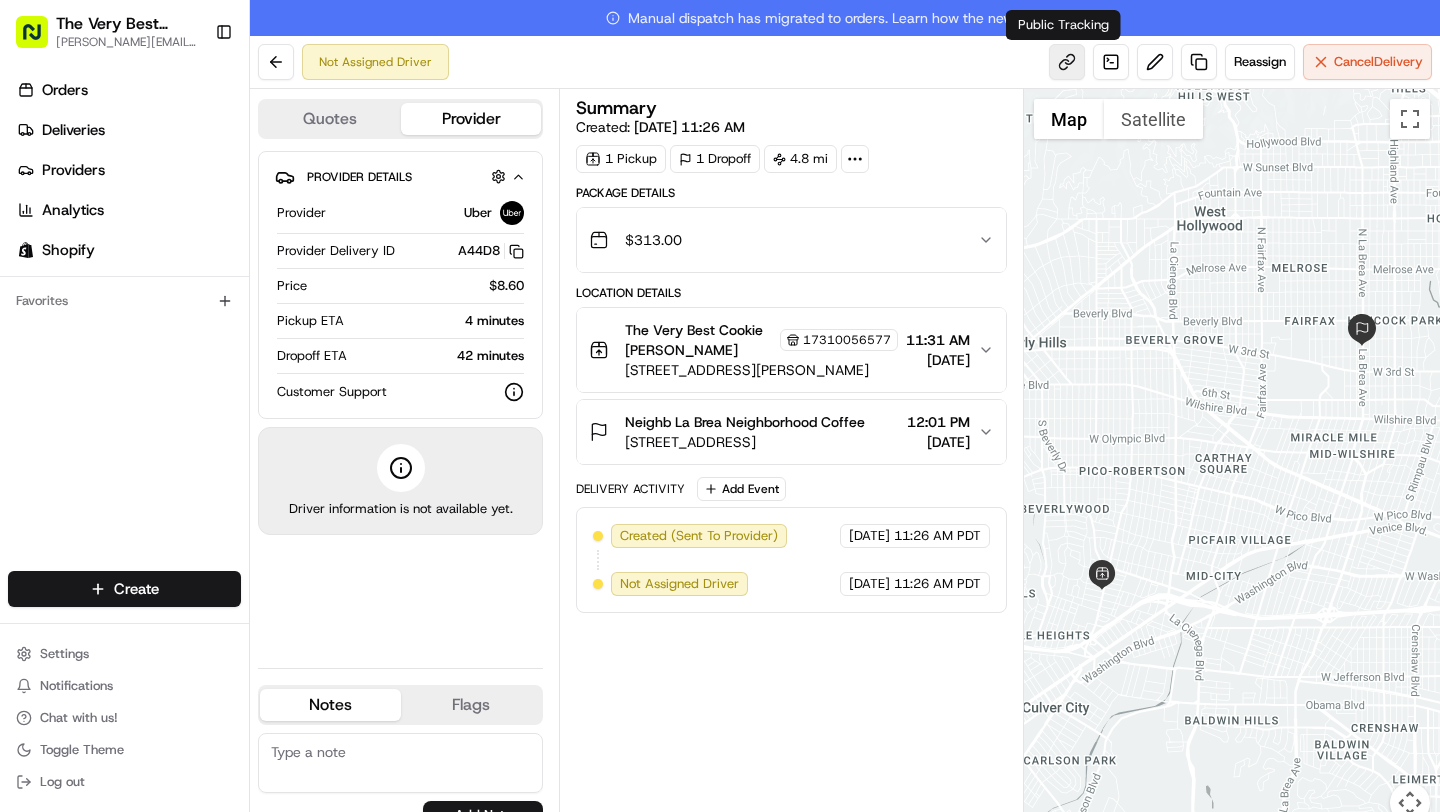 click at bounding box center (1067, 62) 